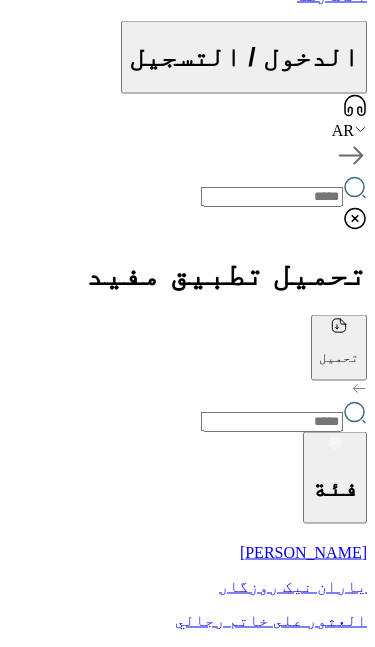 scroll, scrollTop: 567, scrollLeft: 0, axis: vertical 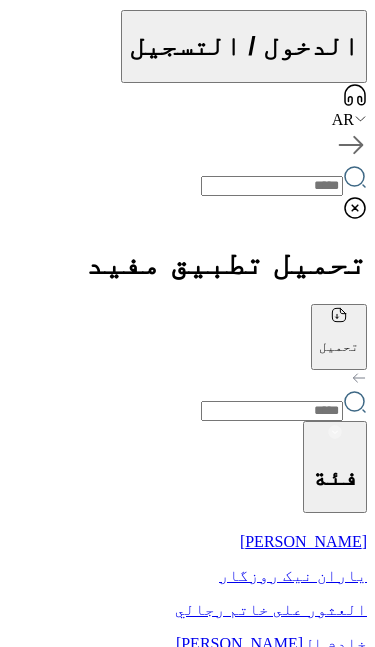 click on "الرئيسة" at bounding box center [187, 1062] 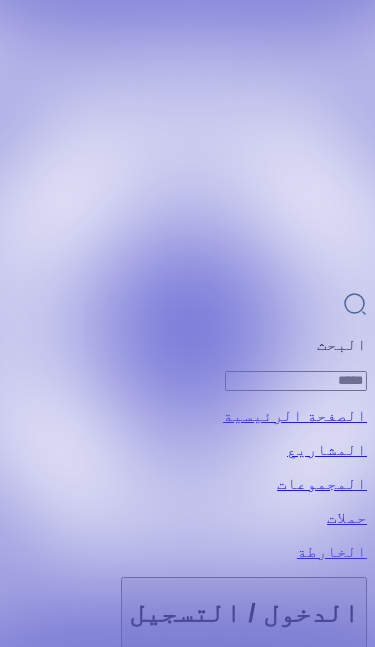 click on "الخارطة" at bounding box center [187, 6090] 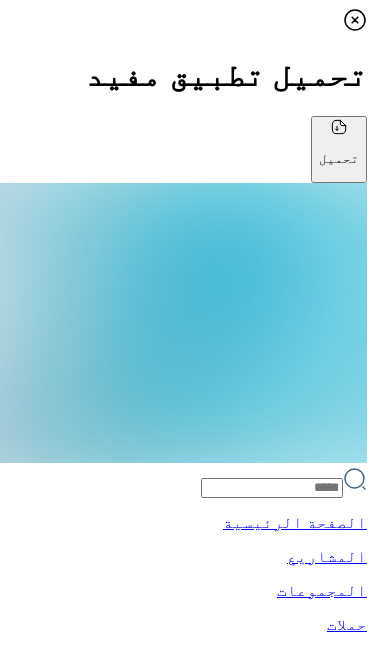 click at bounding box center [242, 1140] 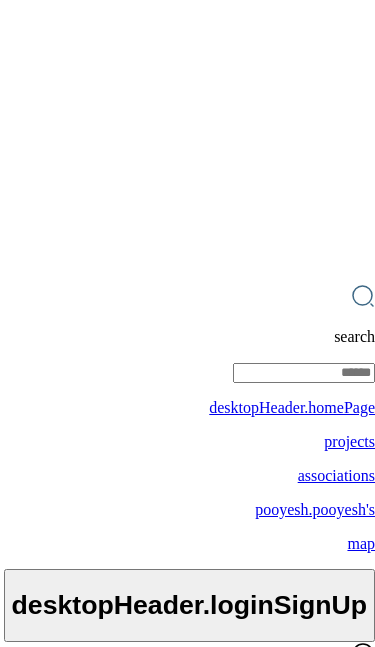 click on "home" at bounding box center (187, 1629) 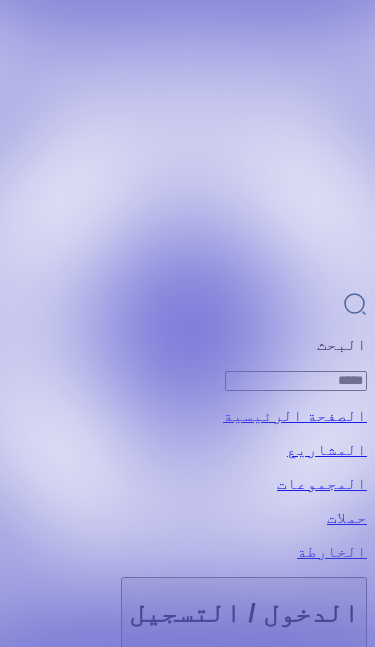 click on "الرئيسة" at bounding box center [187, 6034] 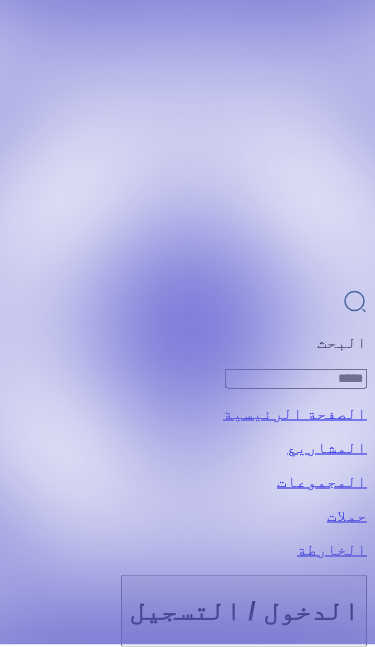 scroll, scrollTop: 0, scrollLeft: 0, axis: both 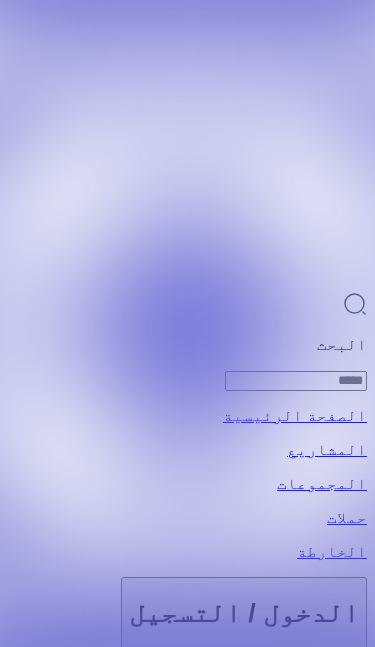click at bounding box center [881, 937] 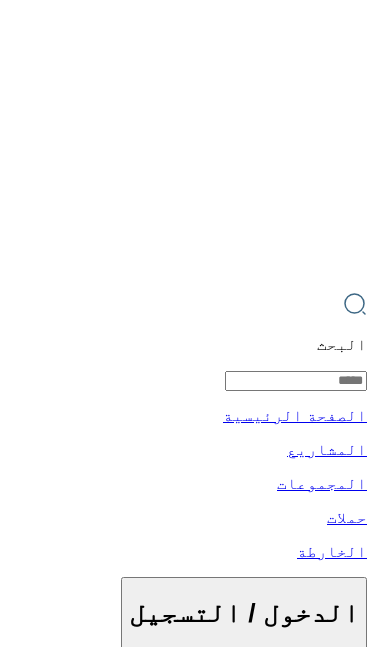 click at bounding box center [296, 1586] 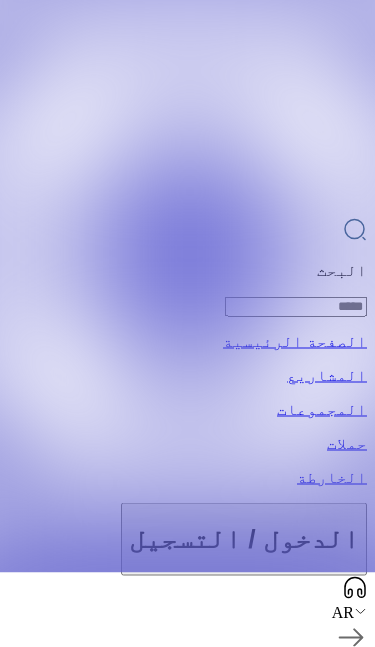scroll, scrollTop: 76, scrollLeft: 0, axis: vertical 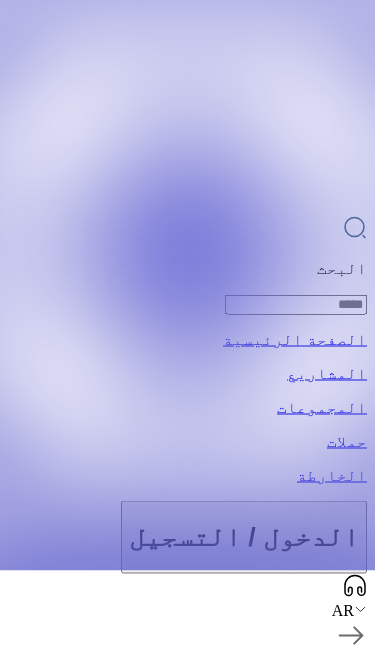 click at bounding box center [274, 1120] 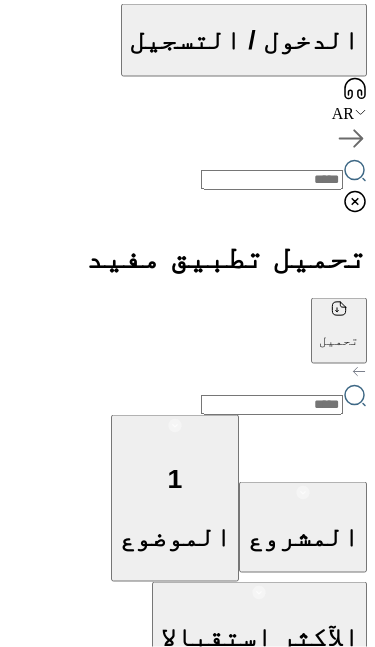 scroll, scrollTop: 574, scrollLeft: 0, axis: vertical 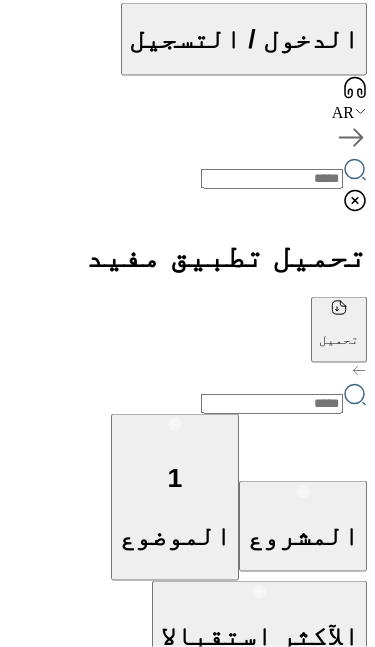 click at bounding box center (187, -251) 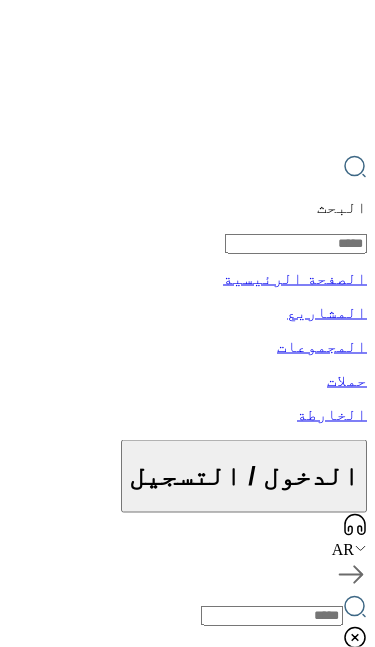 scroll, scrollTop: 0, scrollLeft: 0, axis: both 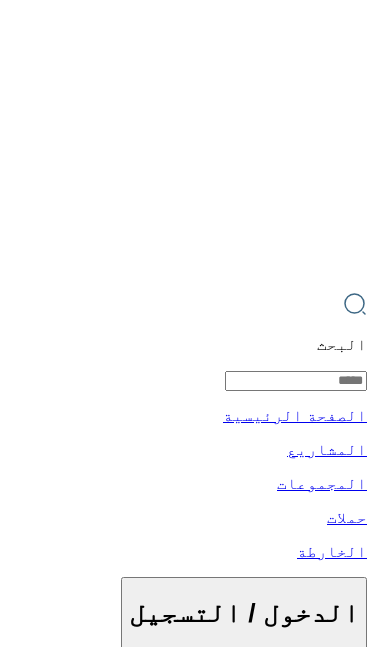 click 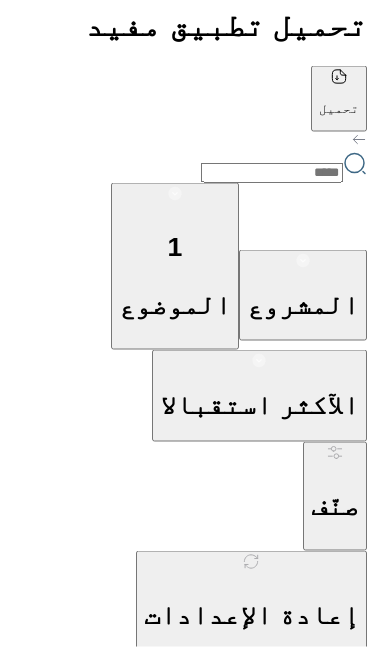 scroll, scrollTop: 819, scrollLeft: 0, axis: vertical 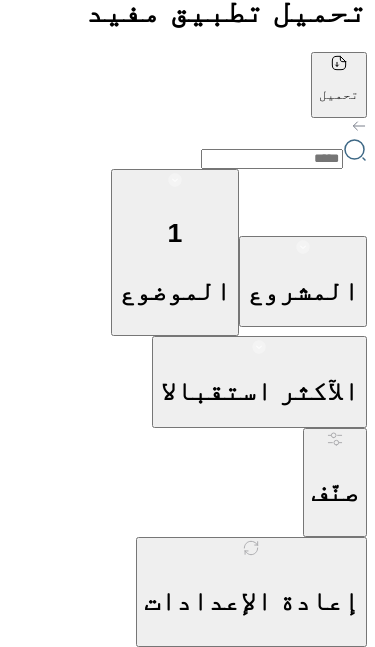 click 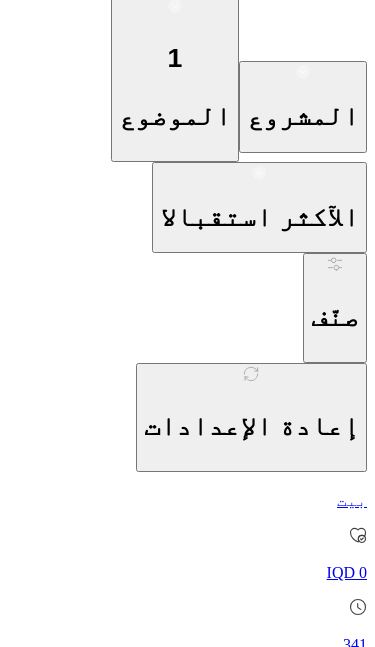 click at bounding box center [187, -46] 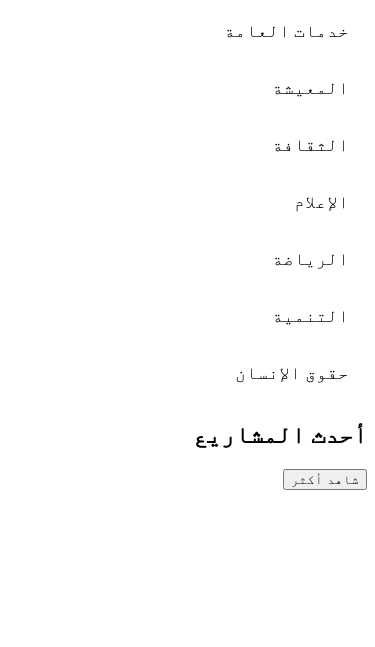 scroll, scrollTop: 77, scrollLeft: 0, axis: vertical 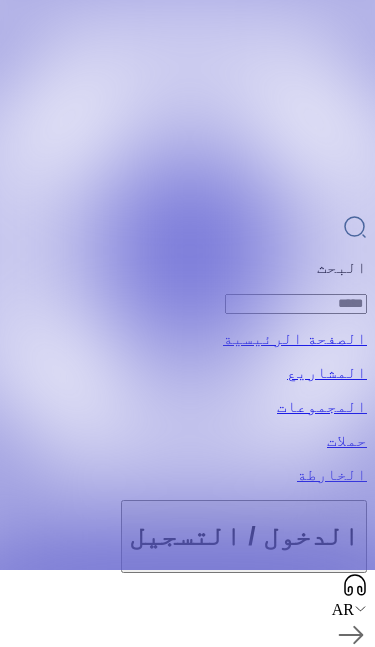 click at bounding box center [310, 977] 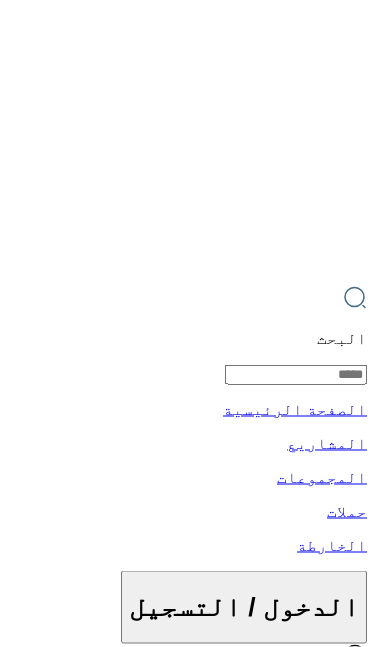 scroll, scrollTop: 0, scrollLeft: 0, axis: both 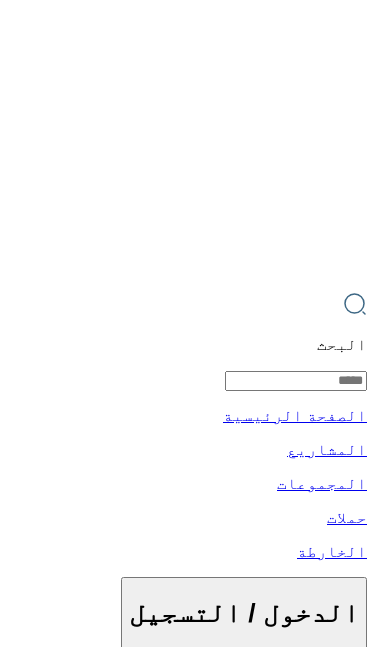 click 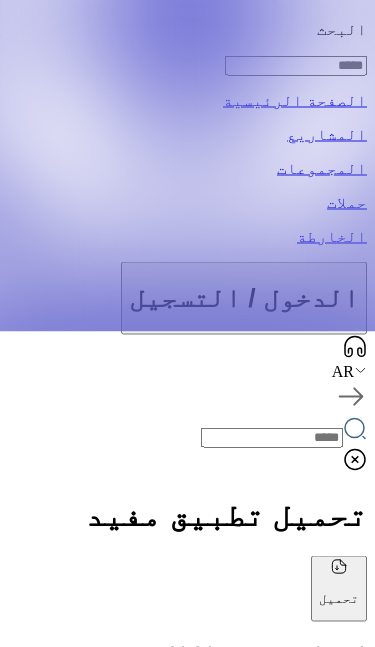 scroll, scrollTop: 321, scrollLeft: 0, axis: vertical 